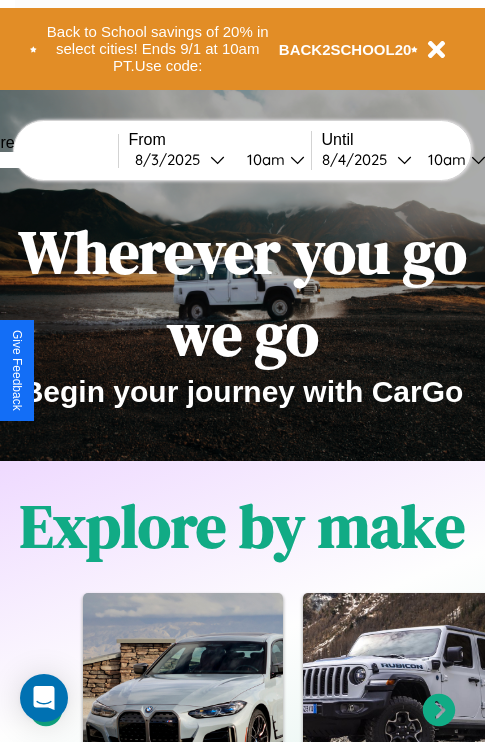 scroll, scrollTop: 0, scrollLeft: 0, axis: both 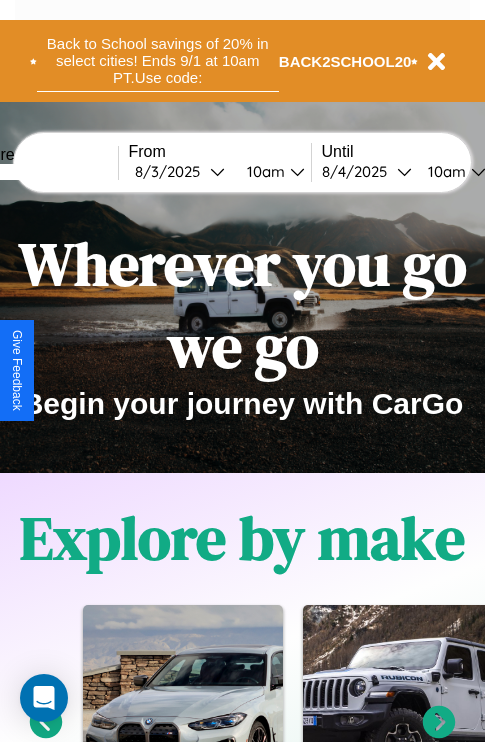 click on "Back to School savings of 20% in select cities! Ends 9/1 at 10am PT.  Use code:" at bounding box center [158, 61] 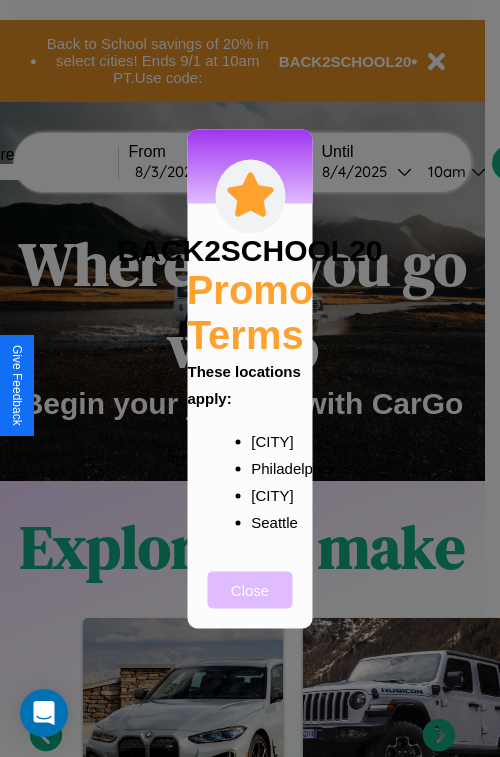 click on "Close" at bounding box center (250, 589) 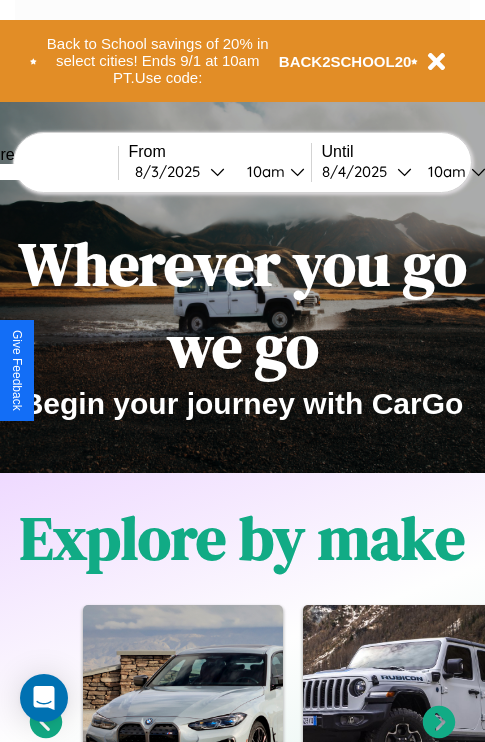 click at bounding box center (43, 172) 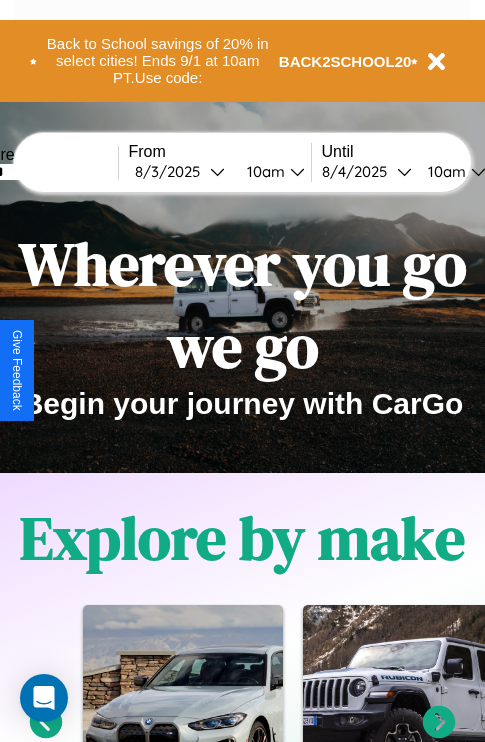 type on "******" 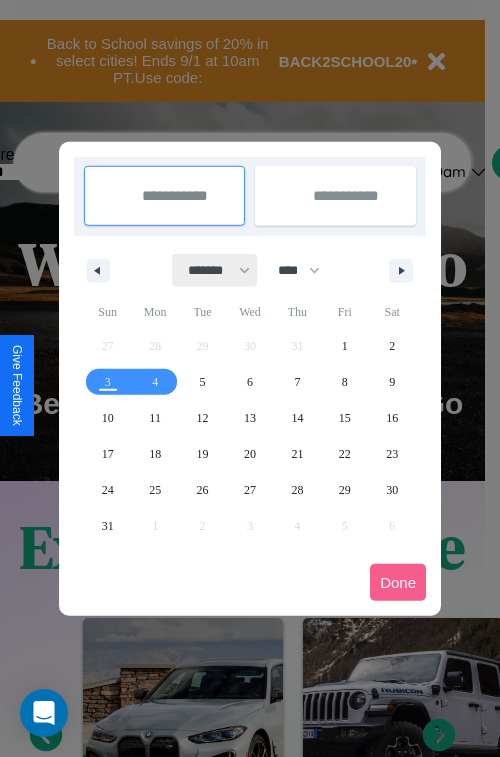 click on "******* ******** ***** ***** *** **** **** ****** ********* ******* ******** ********" at bounding box center (215, 270) 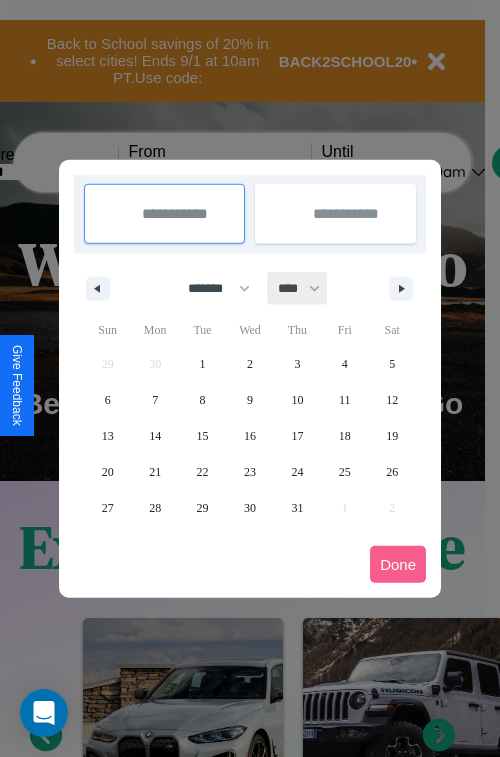 click on "**** **** **** **** **** **** **** **** **** **** **** **** **** **** **** **** **** **** **** **** **** **** **** **** **** **** **** **** **** **** **** **** **** **** **** **** **** **** **** **** **** **** **** **** **** **** **** **** **** **** **** **** **** **** **** **** **** **** **** **** **** **** **** **** **** **** **** **** **** **** **** **** **** **** **** **** **** **** **** **** **** **** **** **** **** **** **** **** **** **** **** **** **** **** **** **** **** **** **** **** **** **** **** **** **** **** **** **** **** **** **** **** **** **** **** **** **** **** **** **** ****" at bounding box center (298, 288) 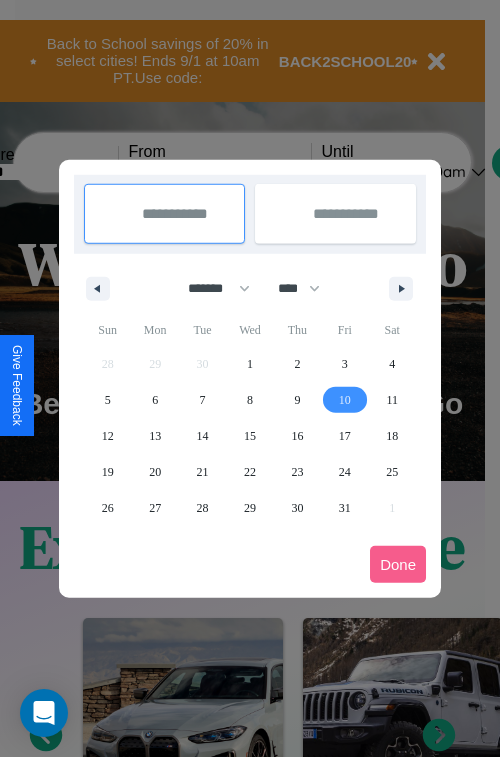 click on "10" at bounding box center (345, 400) 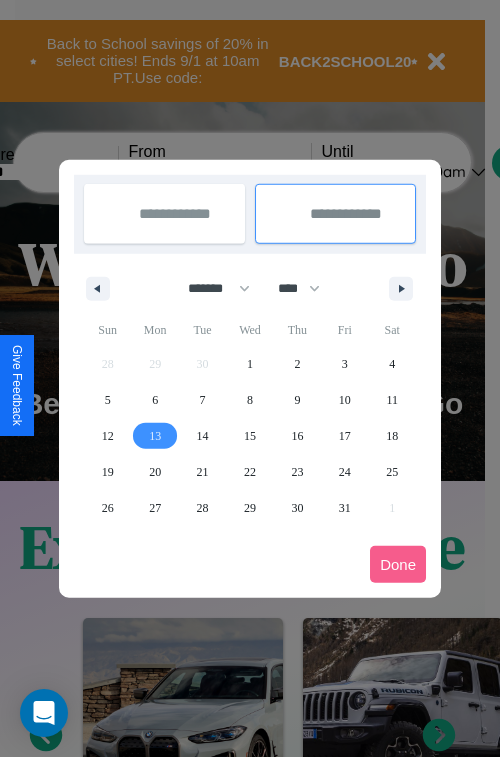 click on "13" at bounding box center (155, 436) 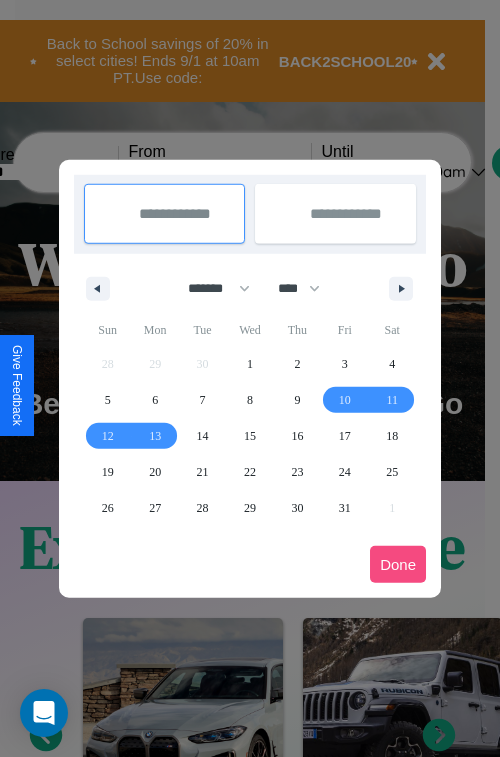 click on "Done" at bounding box center [398, 564] 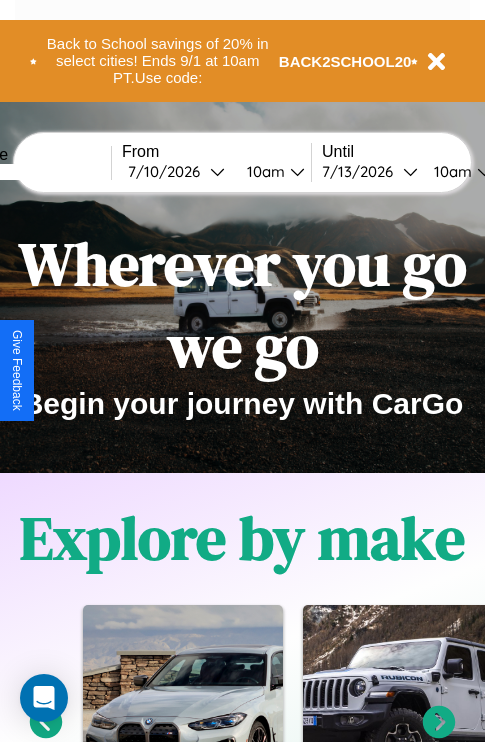 scroll, scrollTop: 0, scrollLeft: 74, axis: horizontal 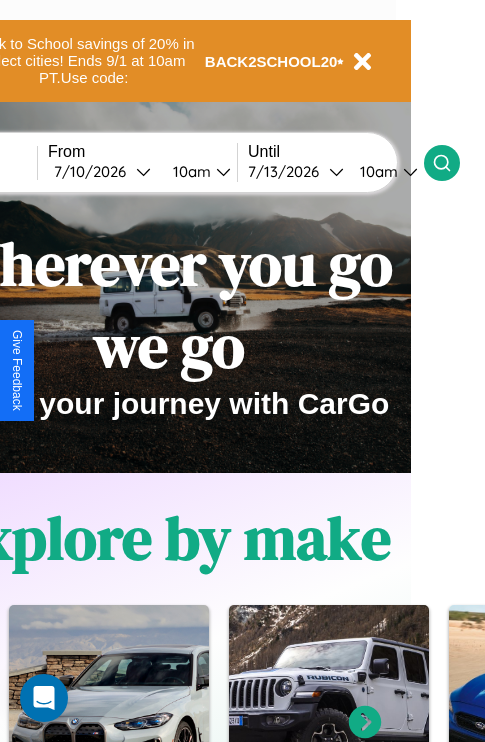 click 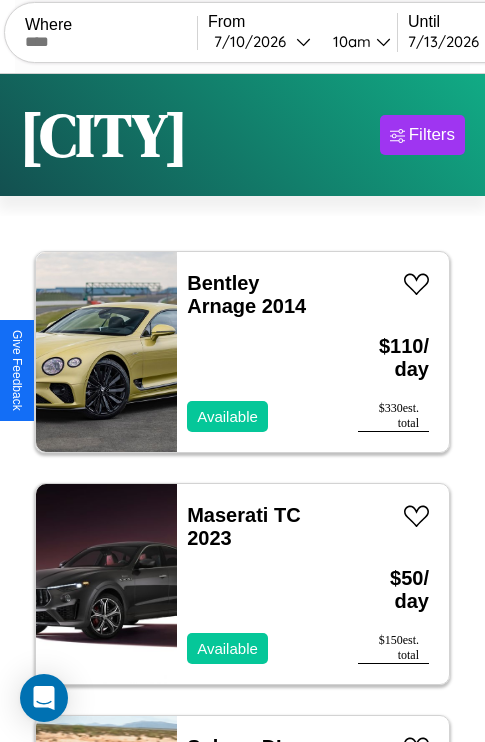 scroll, scrollTop: 79, scrollLeft: 0, axis: vertical 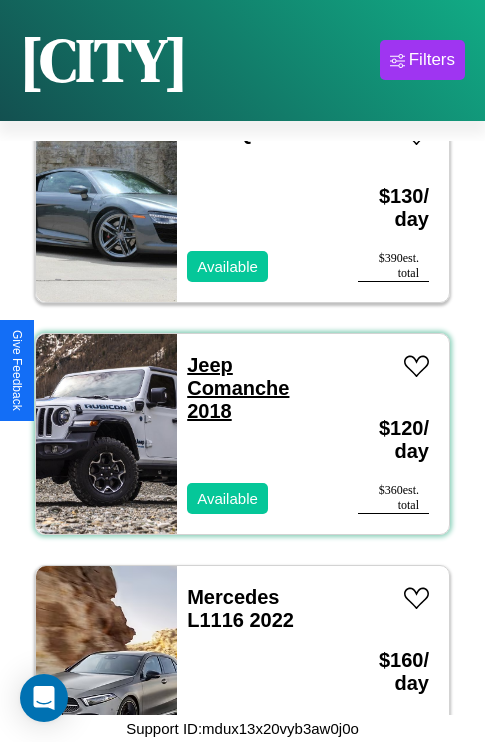 click on "Jeep   Comanche   2018" at bounding box center (238, 388) 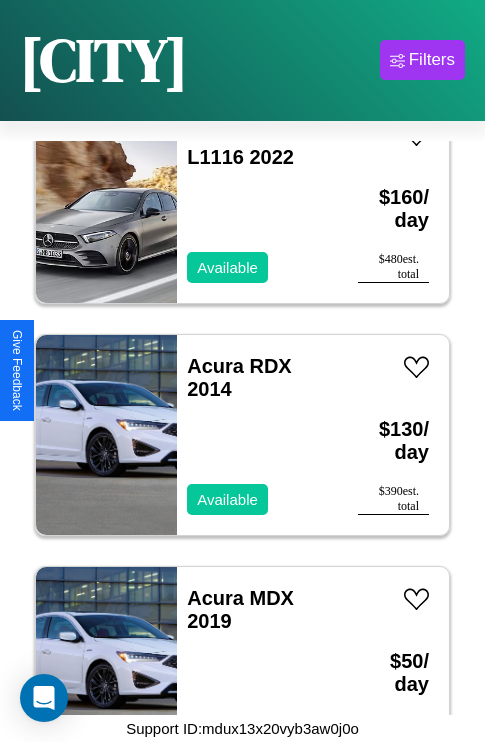scroll, scrollTop: 4715, scrollLeft: 0, axis: vertical 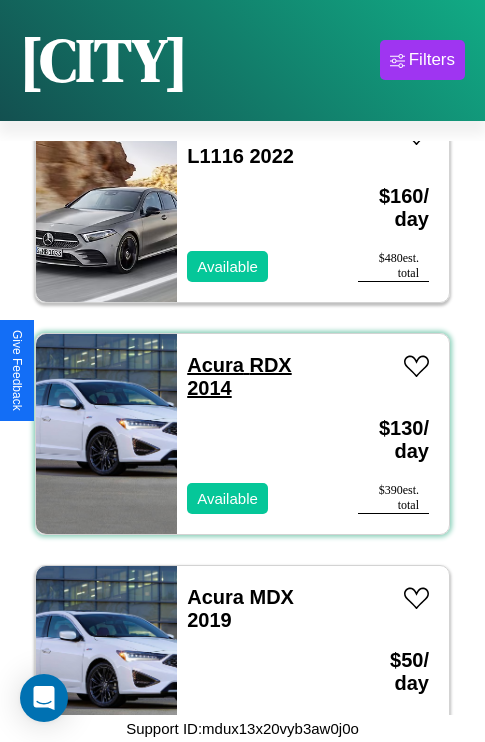 click on "Acura   RDX   2014" at bounding box center (239, 376) 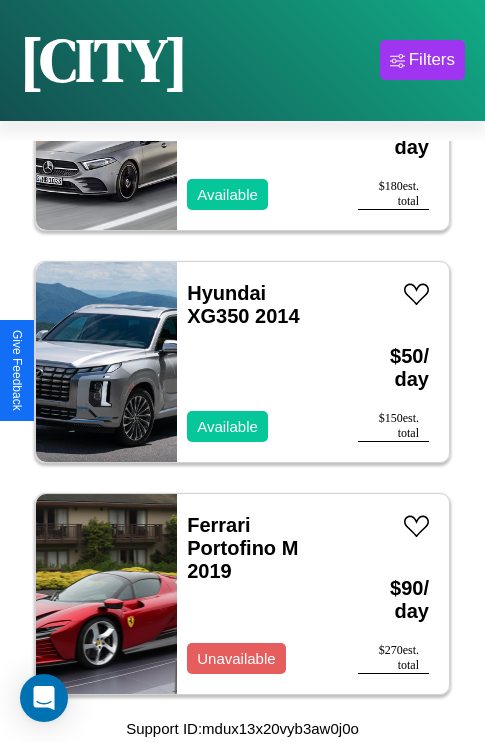 scroll, scrollTop: 7110, scrollLeft: 0, axis: vertical 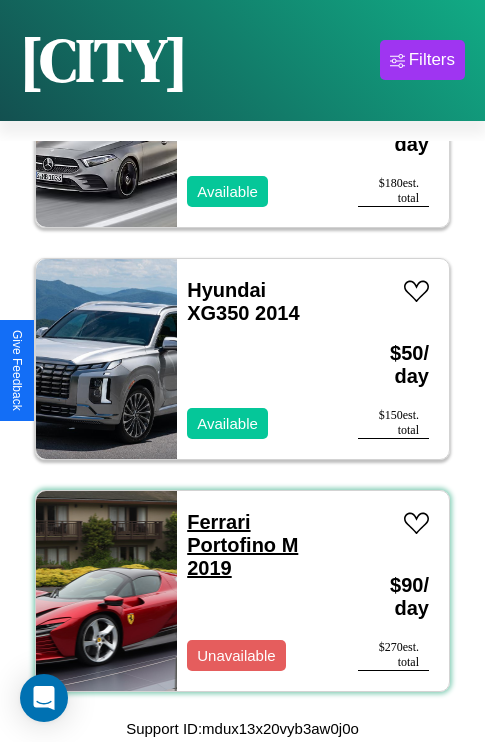 click on "Ferrari   Portofino M   2019" at bounding box center [242, 545] 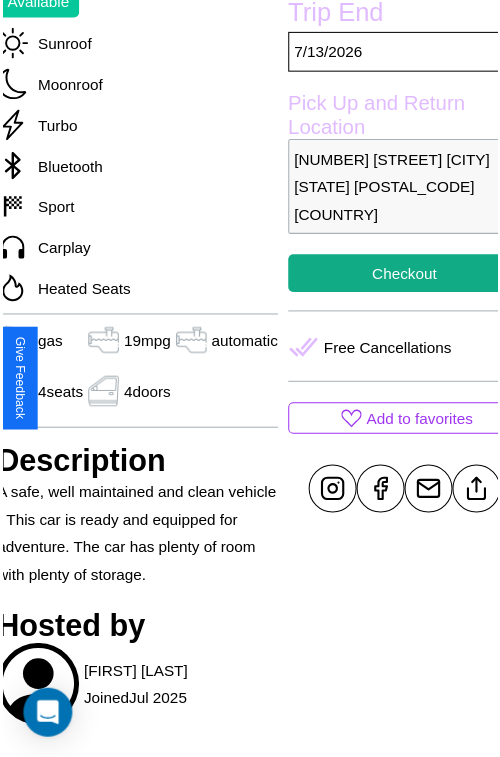 scroll, scrollTop: 546, scrollLeft: 84, axis: both 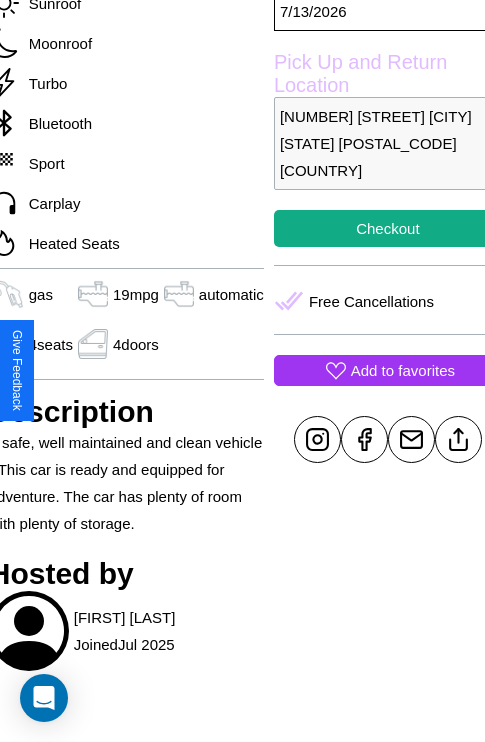 click on "Add to favorites" at bounding box center [403, 370] 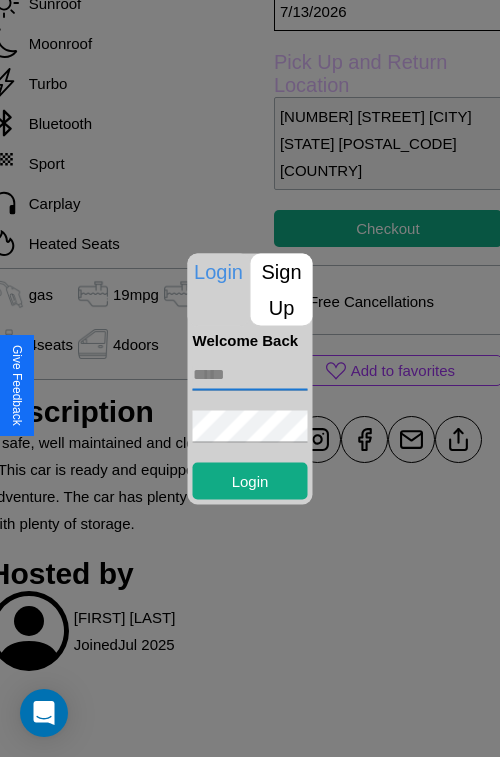 click at bounding box center [250, 374] 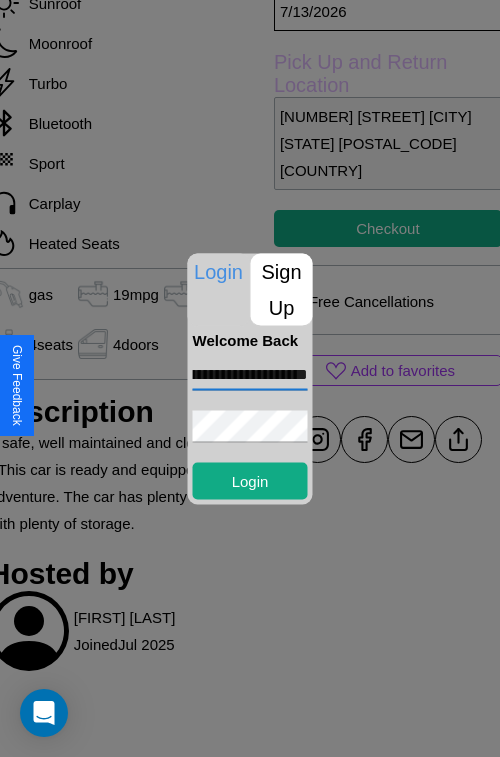 scroll, scrollTop: 0, scrollLeft: 82, axis: horizontal 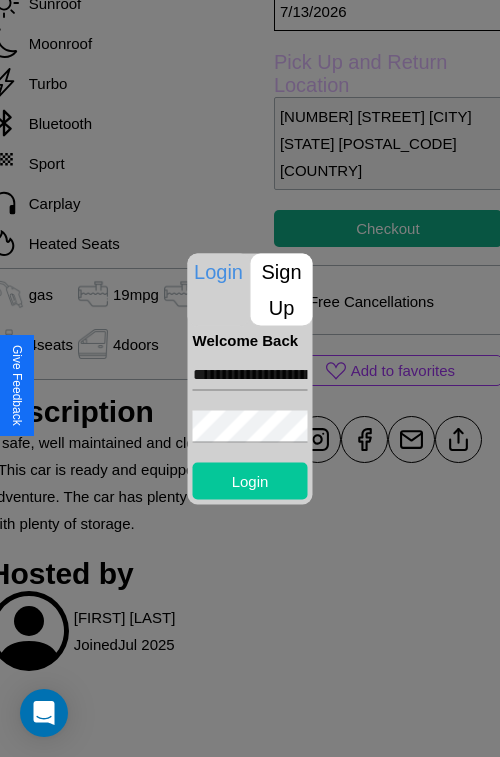 click on "Login" at bounding box center (250, 480) 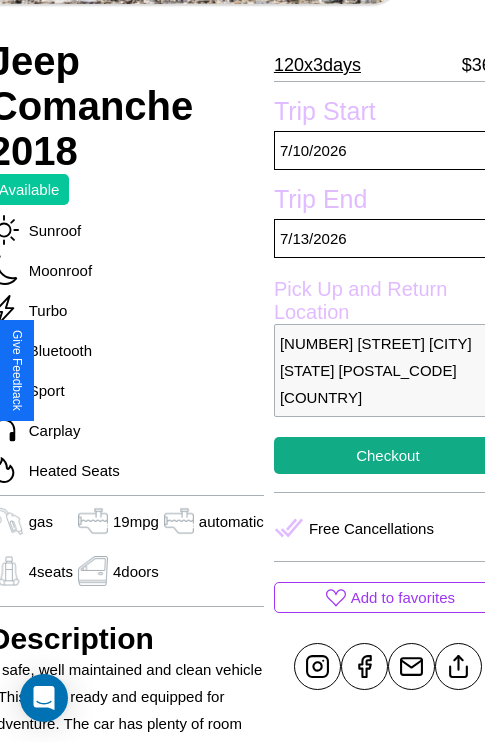 scroll, scrollTop: 404, scrollLeft: 84, axis: both 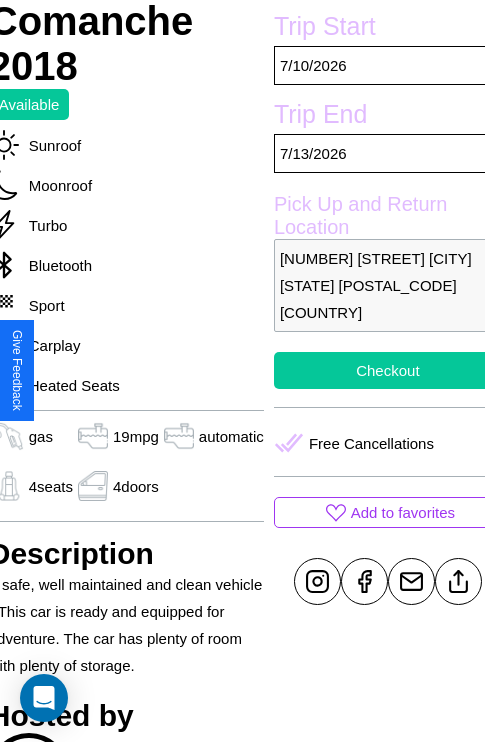 click on "Checkout" at bounding box center (388, 370) 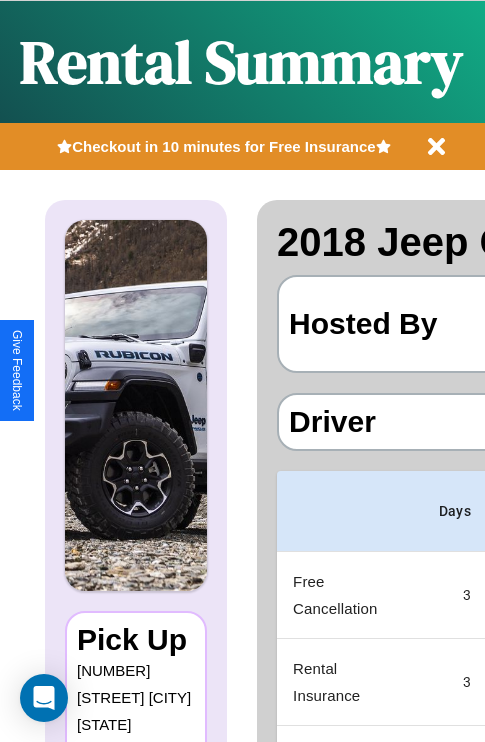 scroll, scrollTop: 0, scrollLeft: 408, axis: horizontal 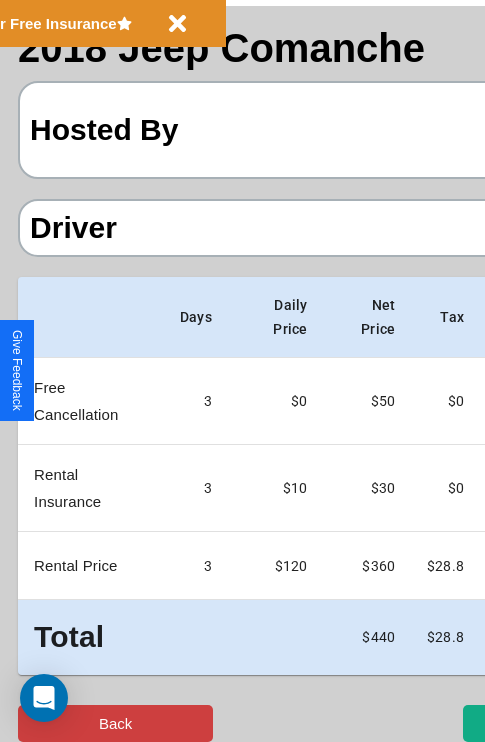 click on "Back" at bounding box center [115, 723] 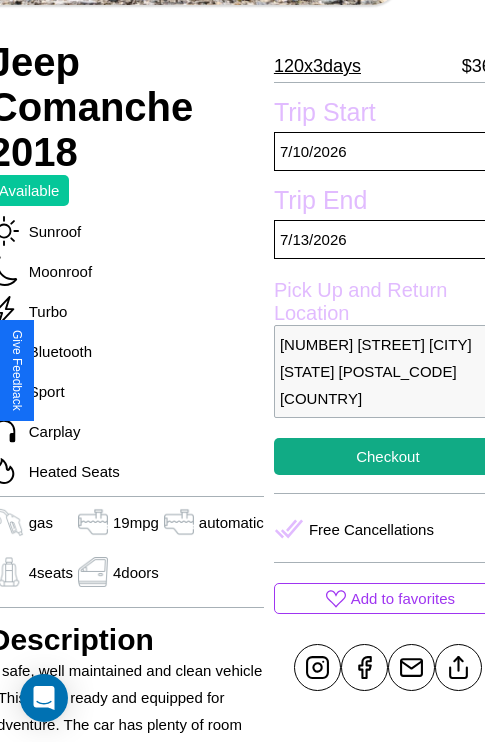 scroll, scrollTop: 319, scrollLeft: 84, axis: both 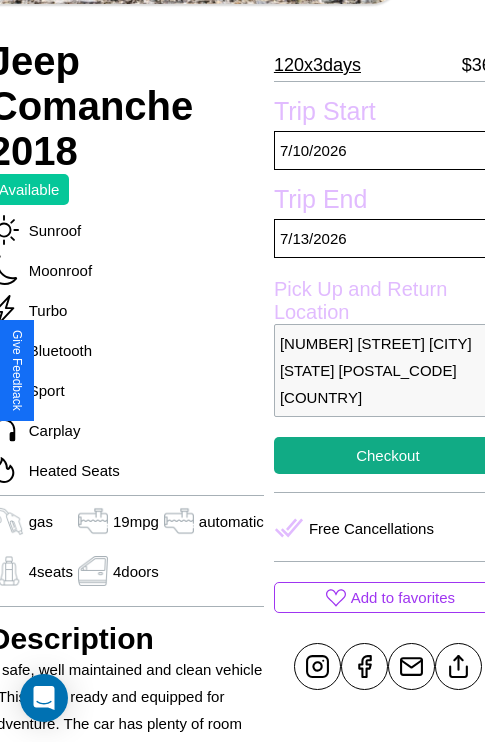 click on "8021 Liberty Street  Boston Massachusetts 44088 United States" at bounding box center (388, 370) 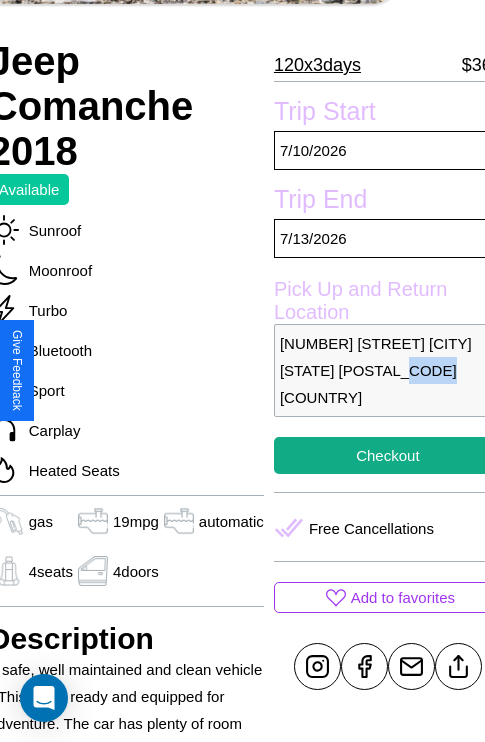 click on "8021 Liberty Street  Boston Massachusetts 44088 United States" at bounding box center (388, 370) 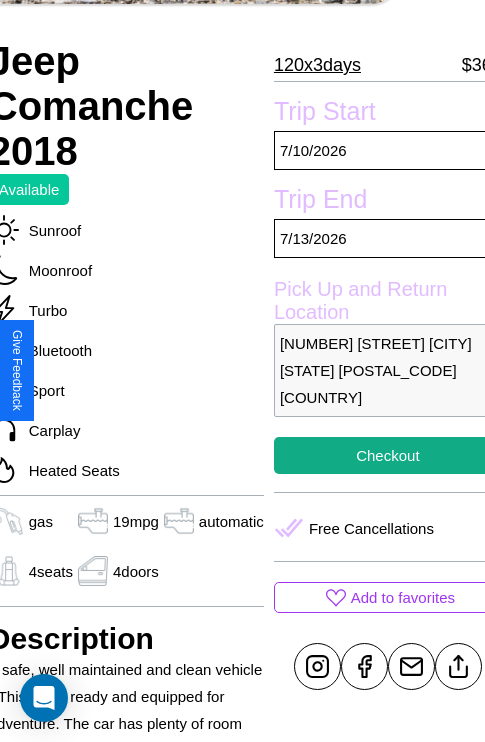 click on "8021 Liberty Street  Boston Massachusetts 44088 United States" at bounding box center (388, 370) 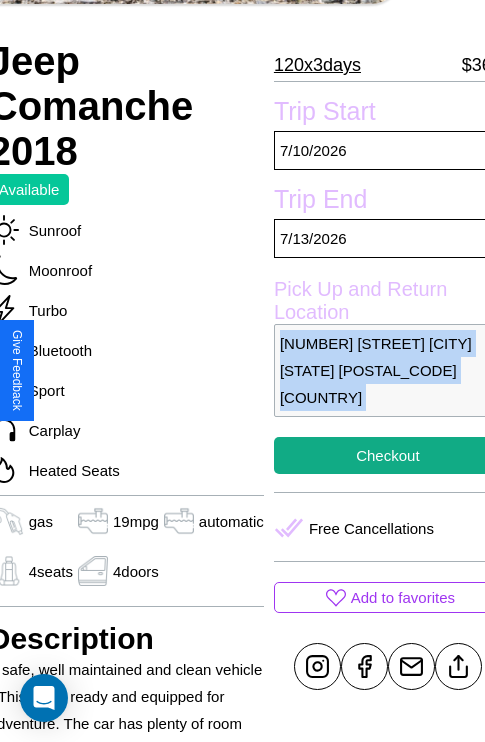 click on "8021 Liberty Street  Boston Massachusetts 44088 United States" at bounding box center [388, 370] 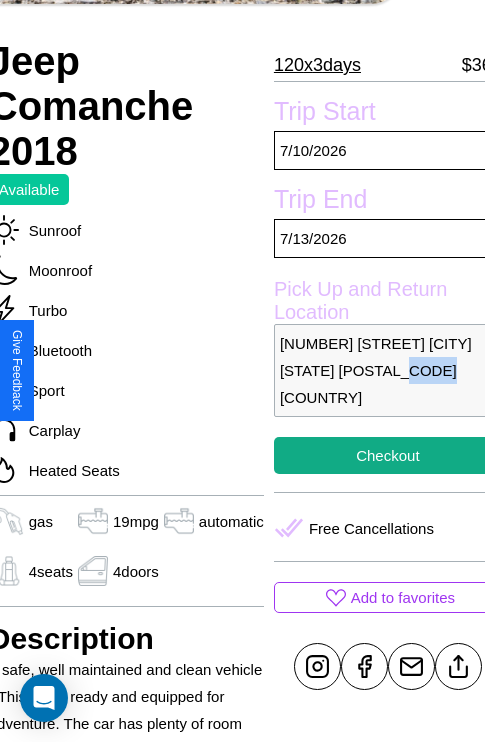 click on "8021 Liberty Street  Boston Massachusetts 44088 United States" at bounding box center (388, 370) 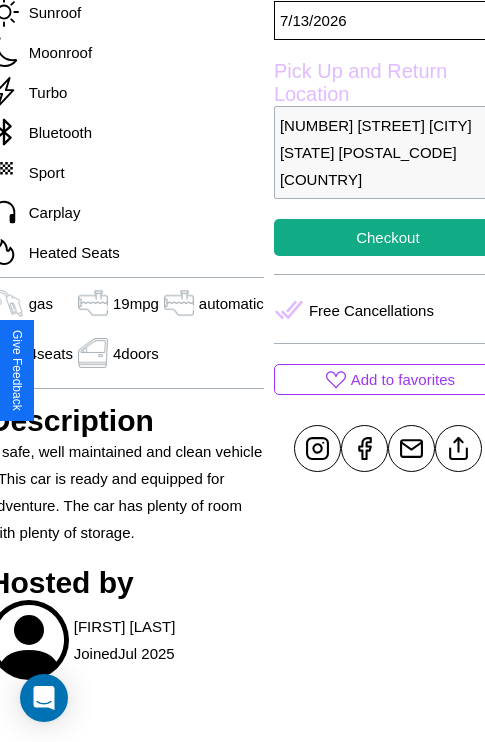 scroll, scrollTop: 546, scrollLeft: 84, axis: both 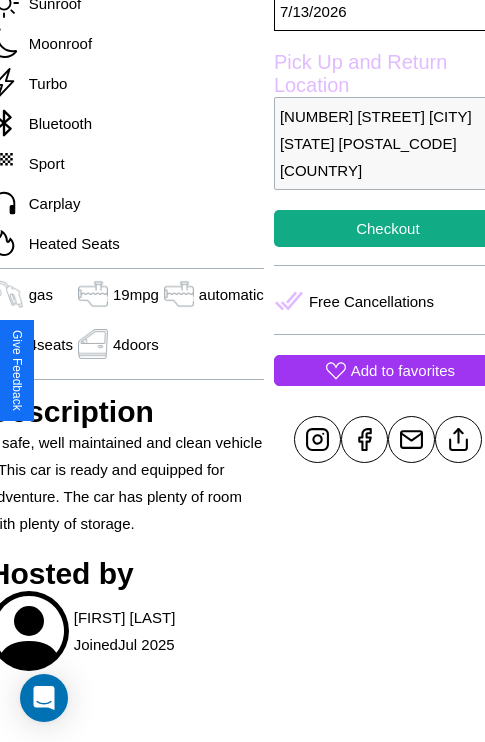 click on "Add to favorites" at bounding box center [403, 370] 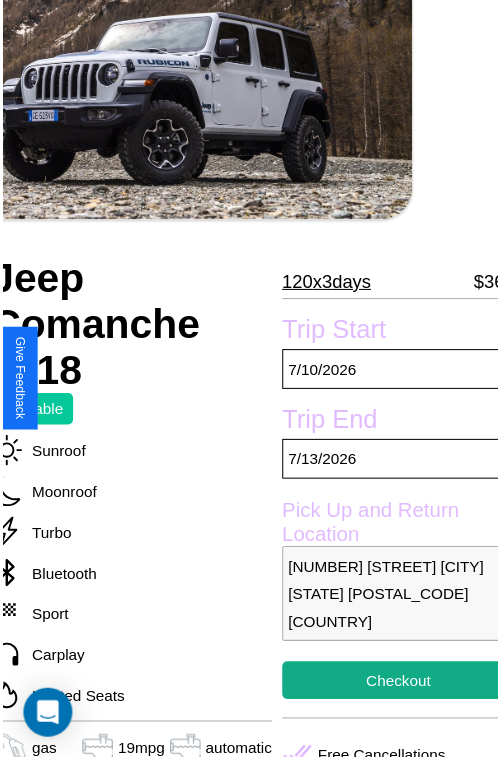 scroll, scrollTop: 99, scrollLeft: 84, axis: both 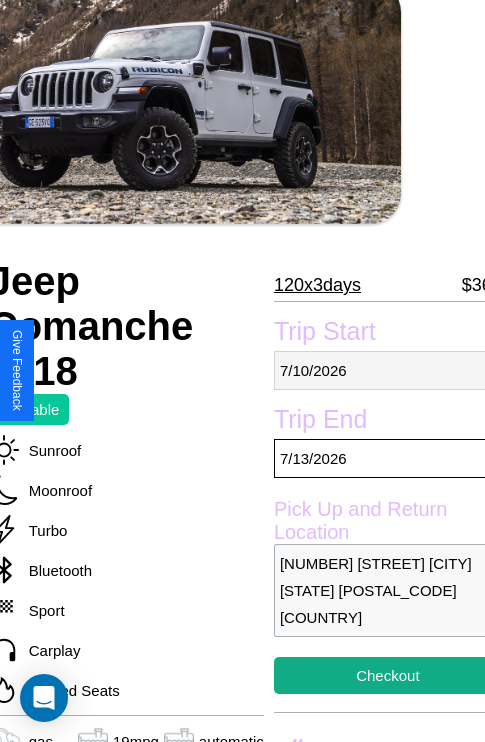 click on "7 / 10 / 2026" at bounding box center (388, 370) 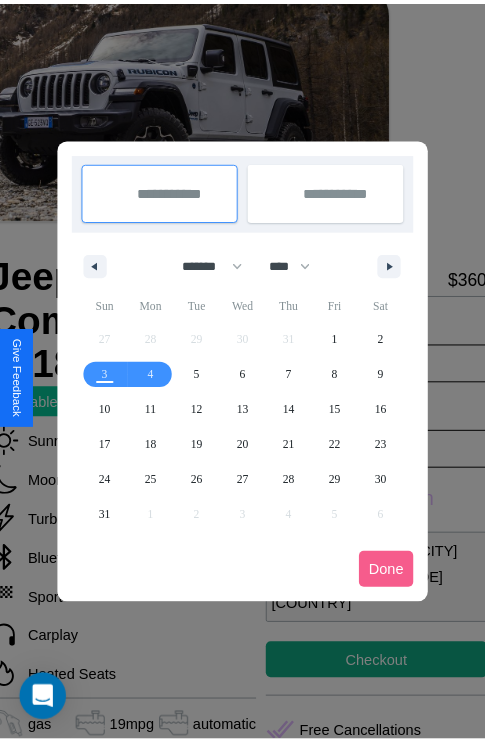 scroll, scrollTop: 0, scrollLeft: 84, axis: horizontal 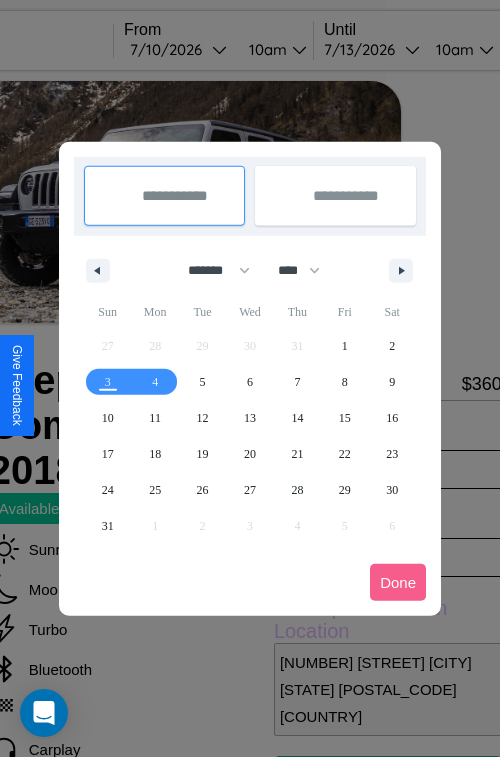 click at bounding box center [250, 378] 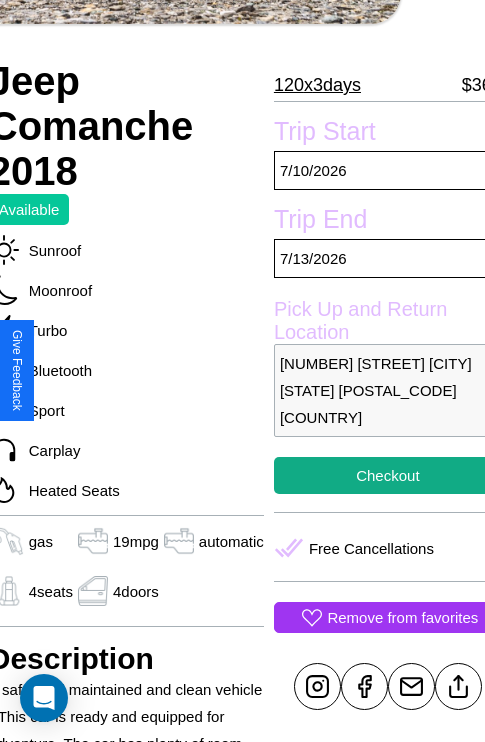 scroll, scrollTop: 404, scrollLeft: 84, axis: both 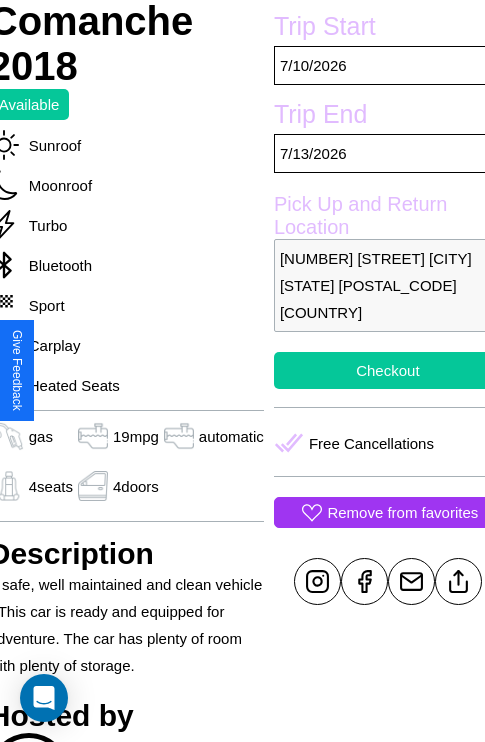 click on "Checkout" at bounding box center [388, 370] 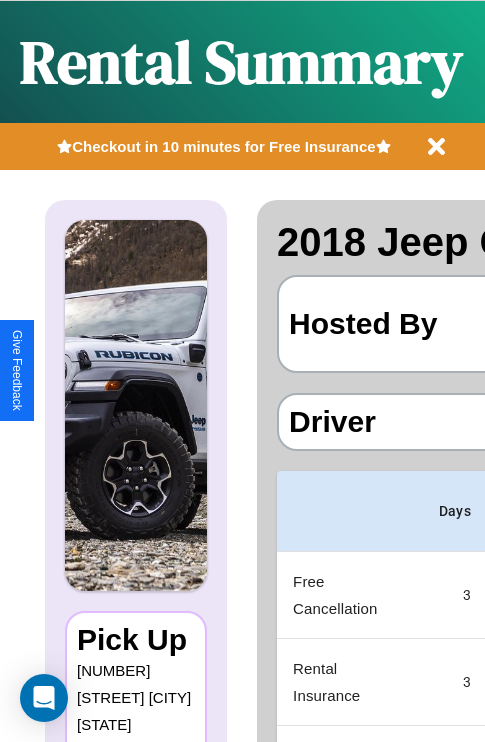 scroll, scrollTop: 0, scrollLeft: 408, axis: horizontal 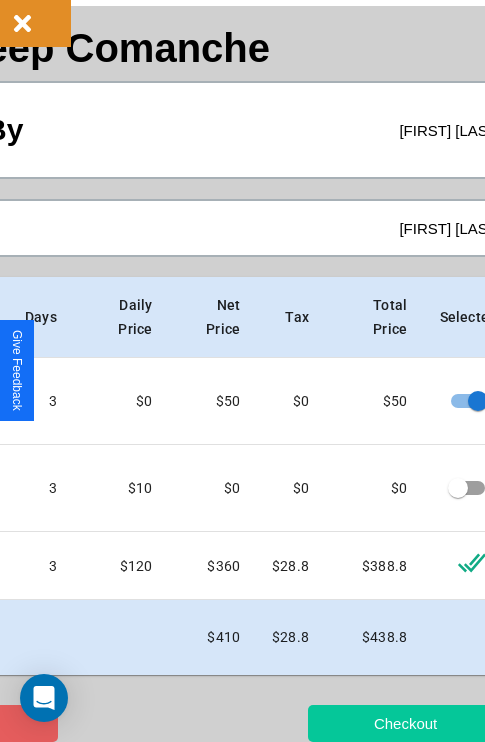 click on "Checkout" at bounding box center (405, 723) 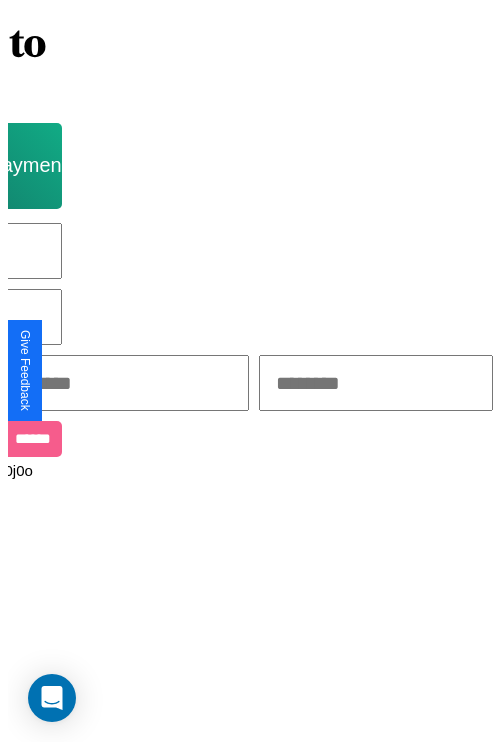 scroll, scrollTop: 0, scrollLeft: 0, axis: both 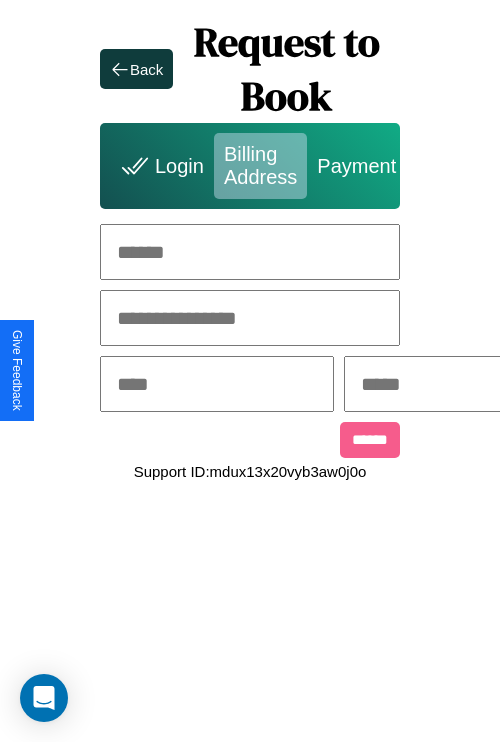 click at bounding box center (250, 252) 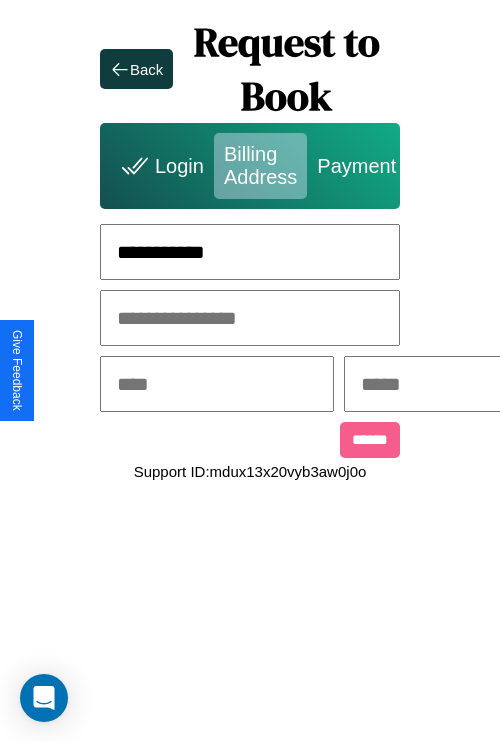 type on "**********" 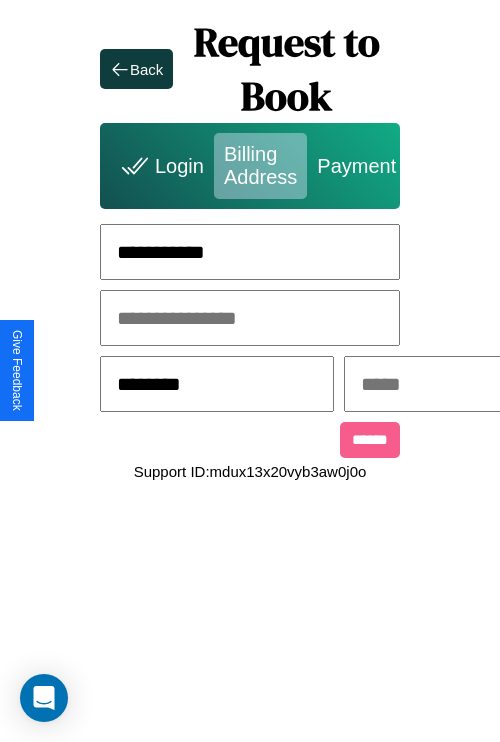 type on "********" 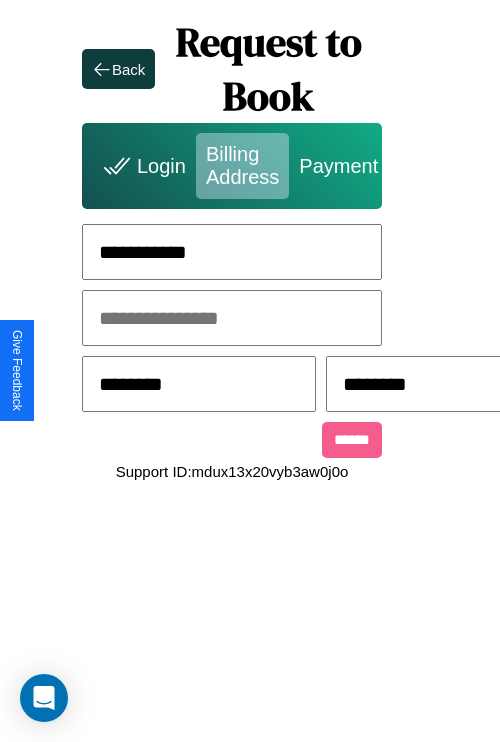 scroll, scrollTop: 0, scrollLeft: 517, axis: horizontal 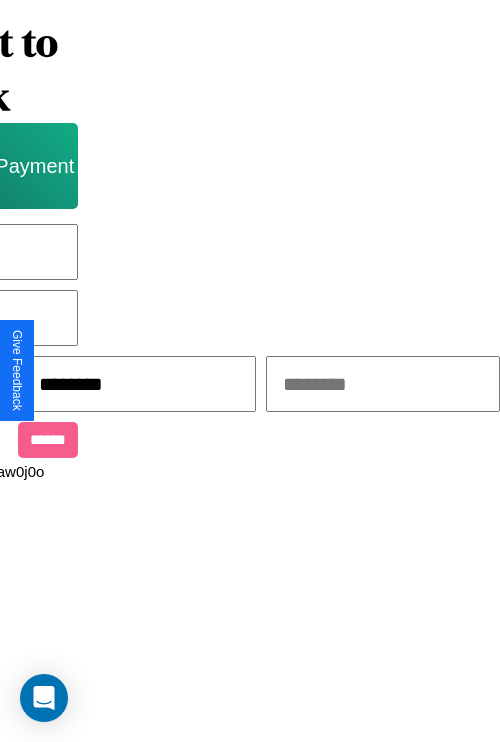 type on "********" 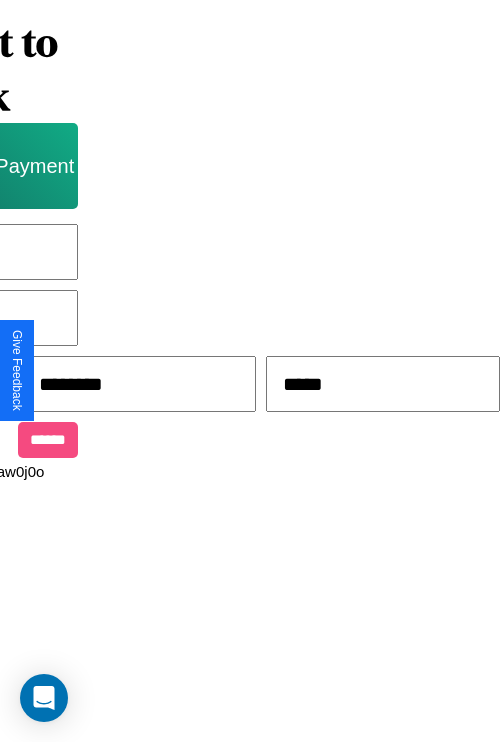 type on "*****" 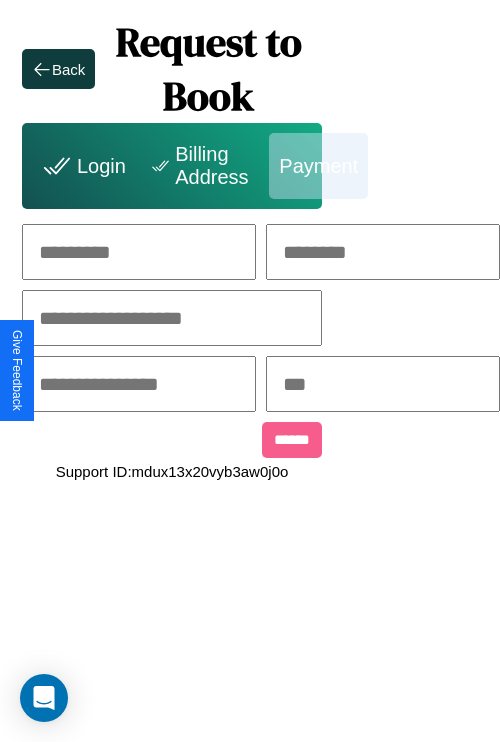 scroll, scrollTop: 0, scrollLeft: 208, axis: horizontal 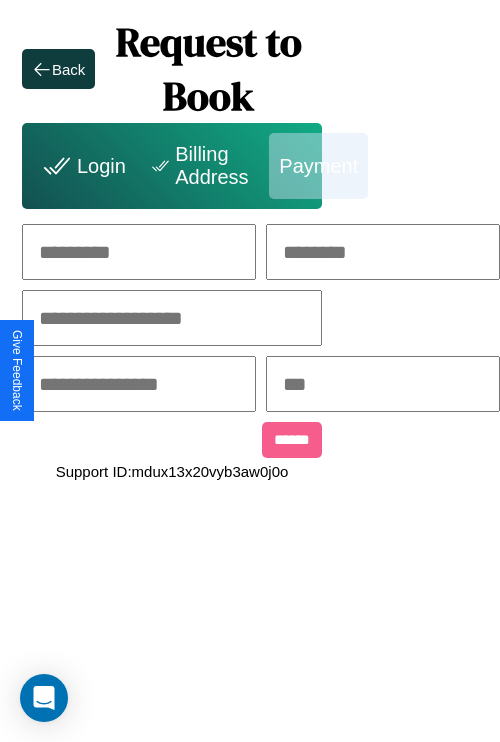 click at bounding box center [139, 252] 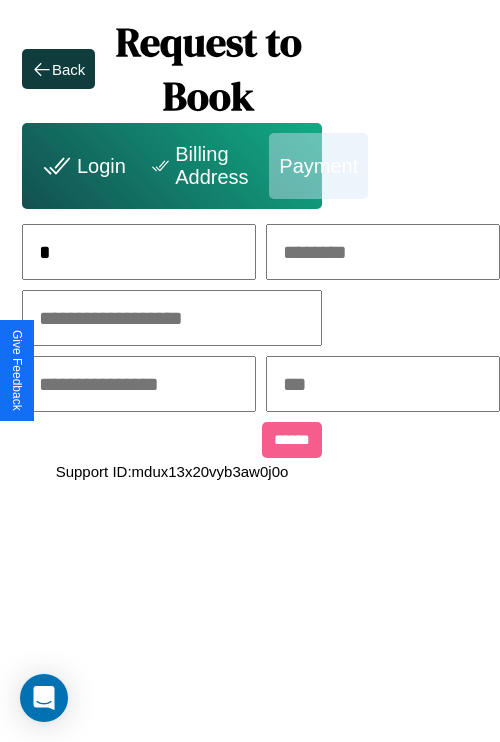 scroll, scrollTop: 0, scrollLeft: 131, axis: horizontal 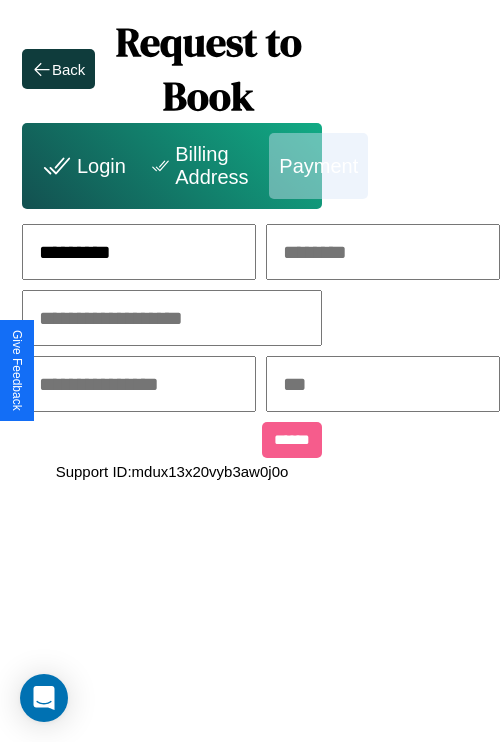 type on "*********" 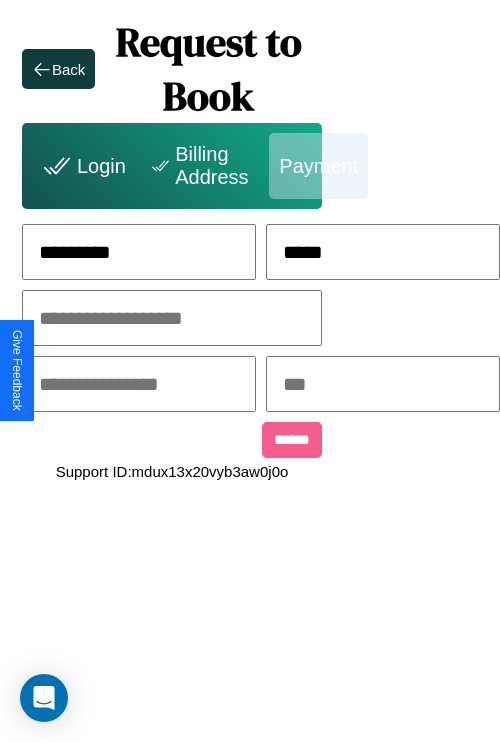 type on "*****" 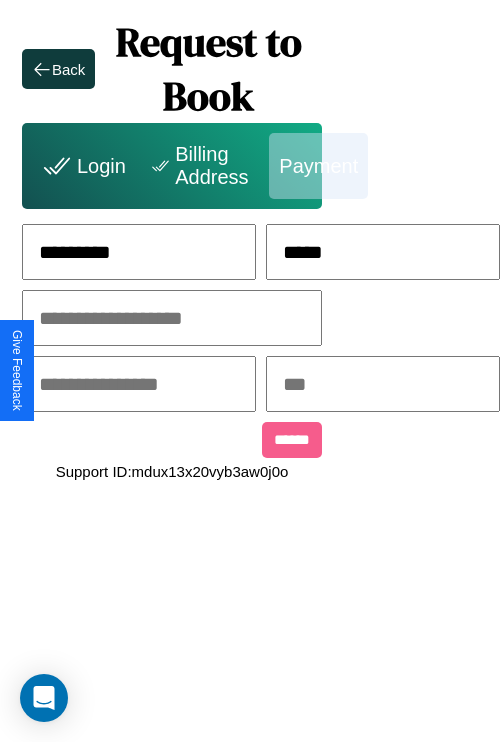 click at bounding box center [172, 318] 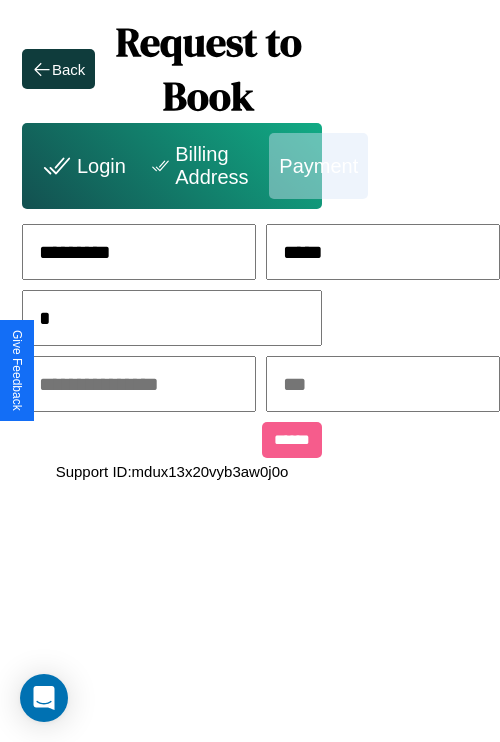 scroll, scrollTop: 0, scrollLeft: 128, axis: horizontal 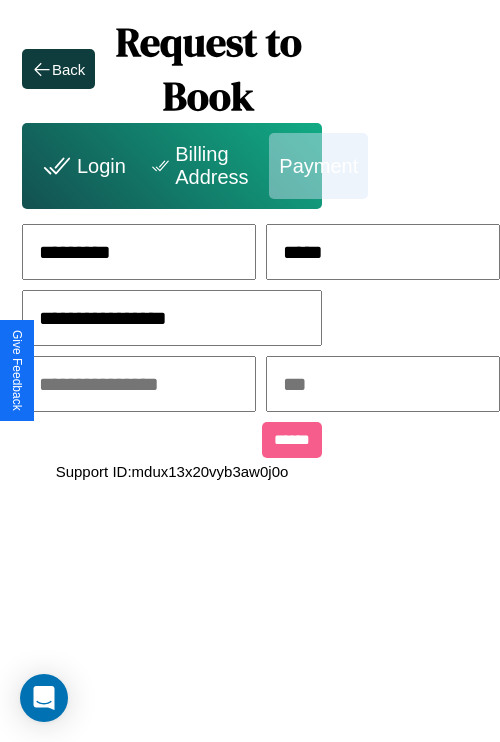 type on "**********" 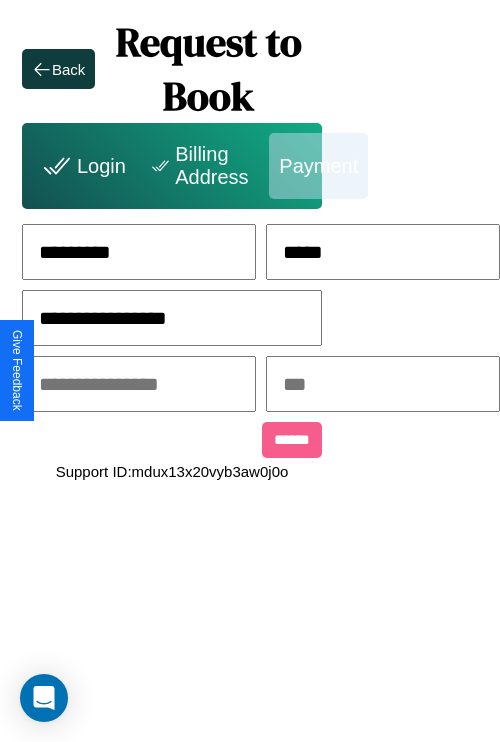 click at bounding box center [139, 384] 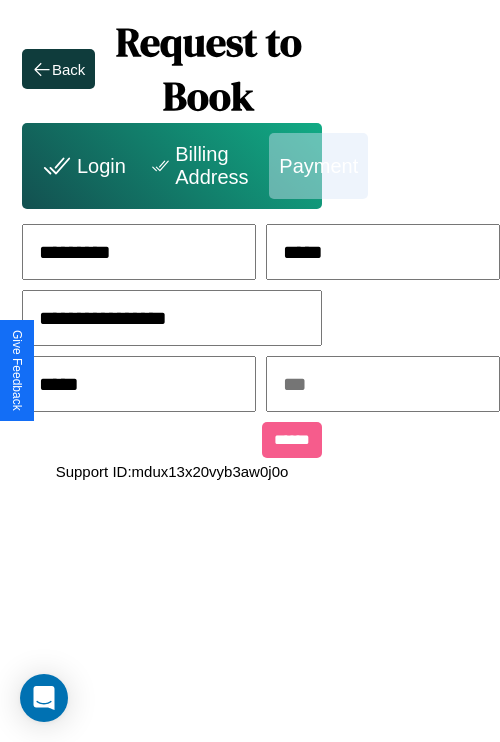 type on "*****" 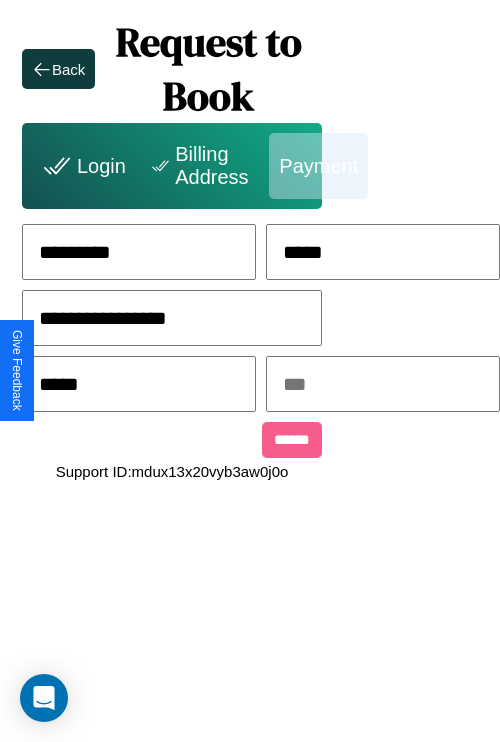 click at bounding box center [383, 384] 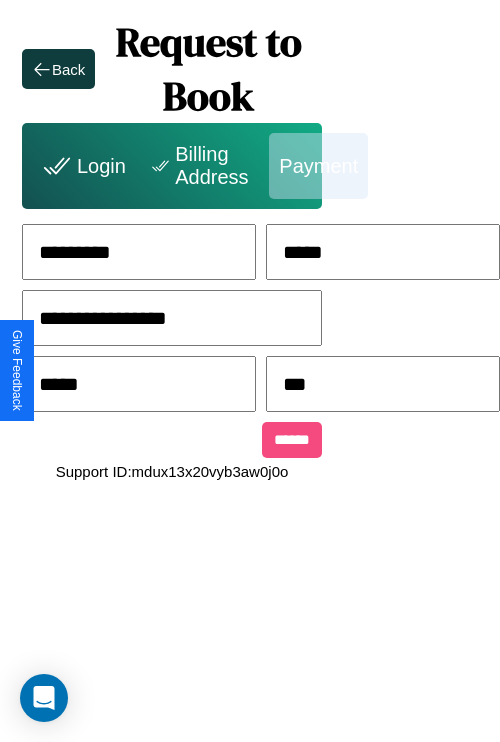 type on "***" 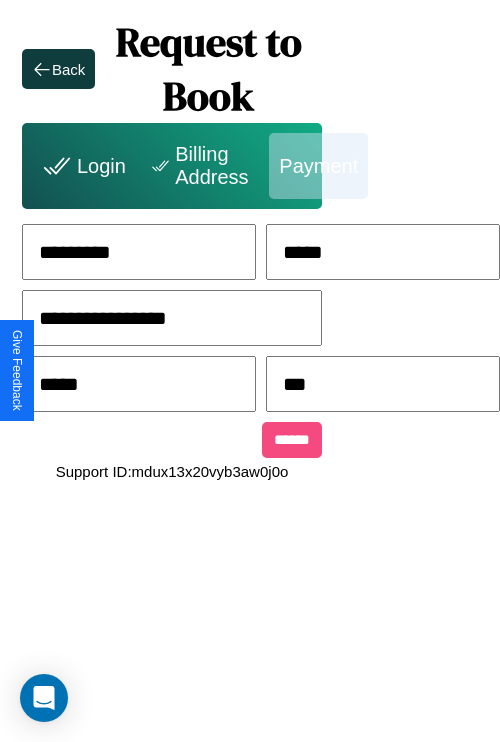 click on "******" at bounding box center [292, 440] 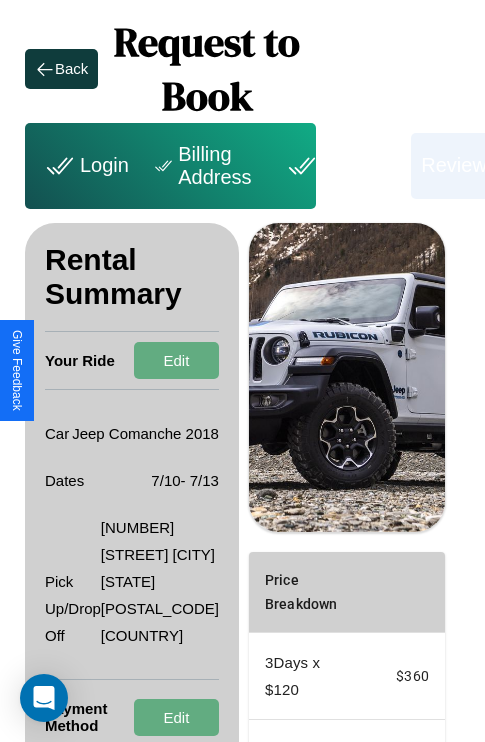 scroll, scrollTop: 311, scrollLeft: 72, axis: both 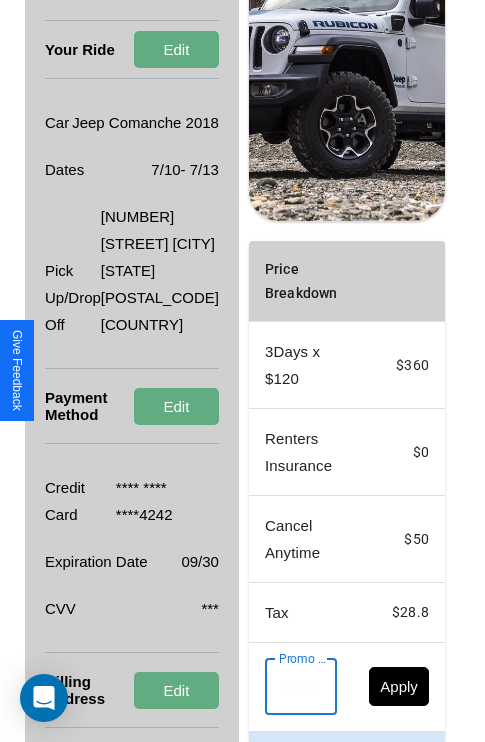 click on "Promo Code" at bounding box center [290, 687] 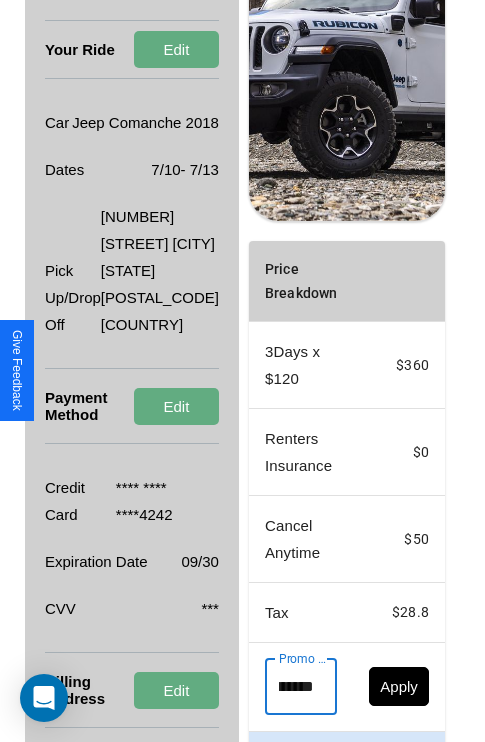 scroll, scrollTop: 0, scrollLeft: 96, axis: horizontal 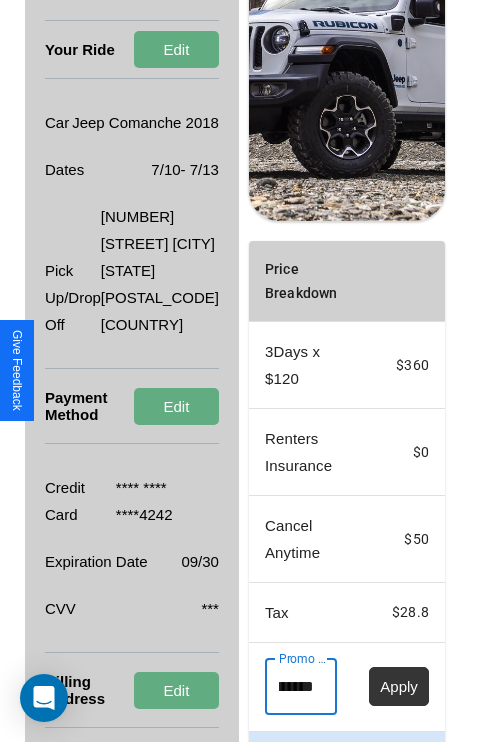type on "**********" 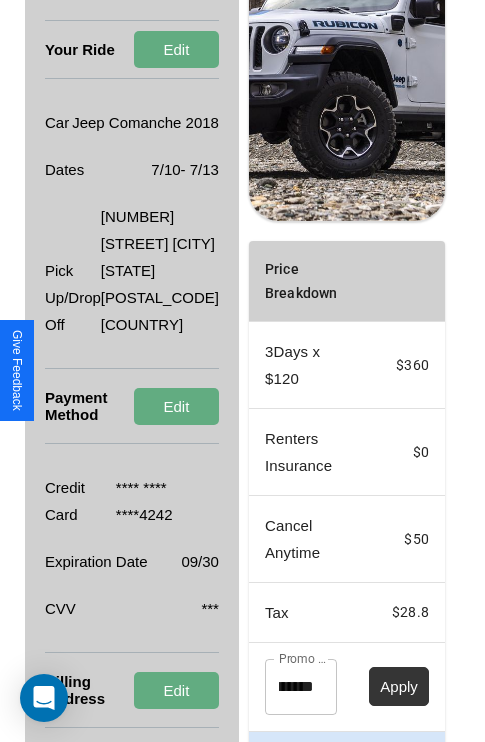 scroll, scrollTop: 0, scrollLeft: 0, axis: both 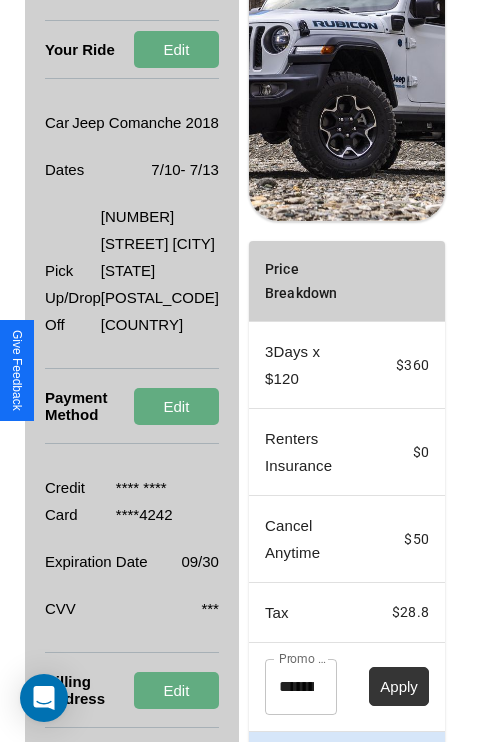 click on "Apply" at bounding box center [399, 686] 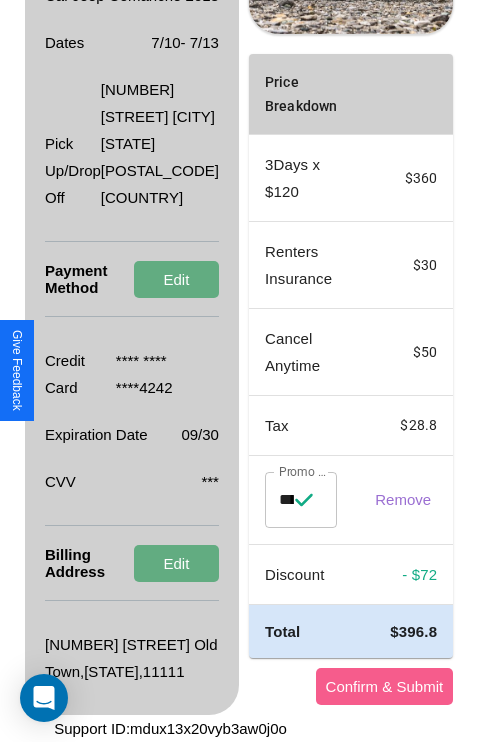 scroll, scrollTop: 465, scrollLeft: 72, axis: both 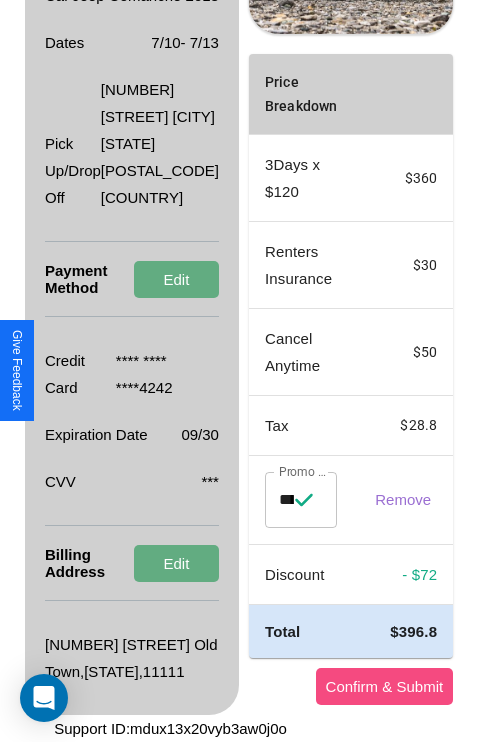 click on "Confirm & Submit" at bounding box center (385, 686) 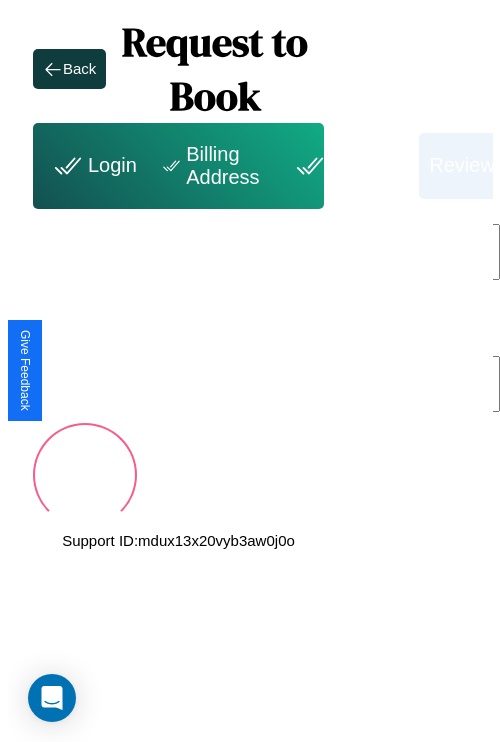 scroll, scrollTop: 0, scrollLeft: 72, axis: horizontal 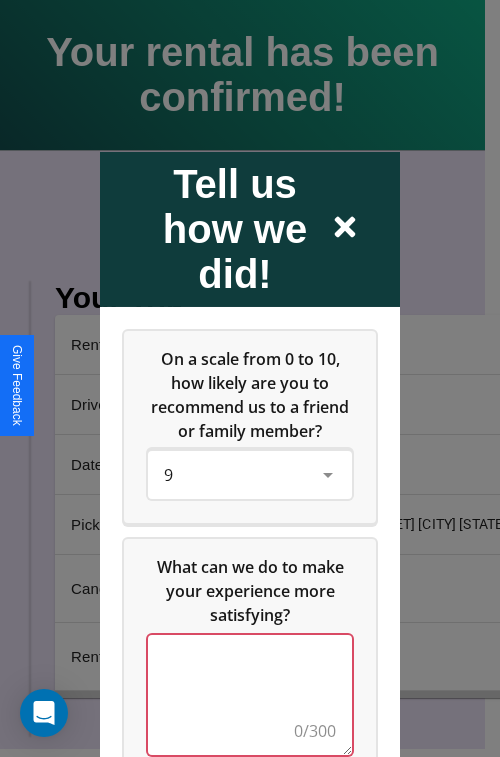 click at bounding box center [250, 694] 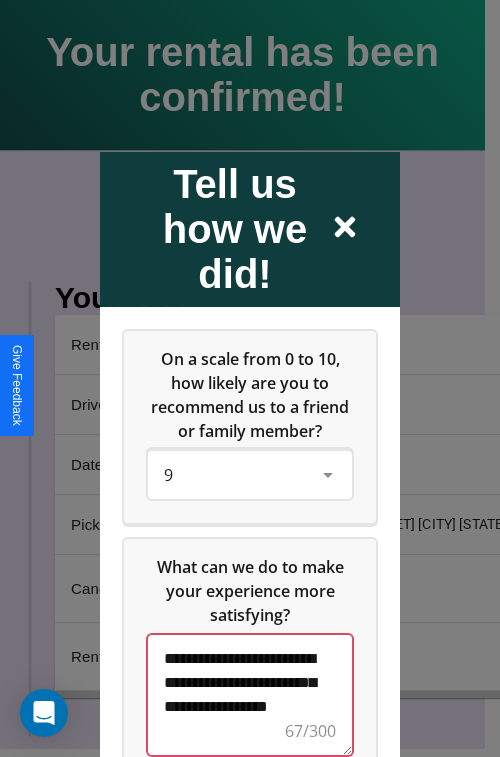 scroll, scrollTop: 5, scrollLeft: 0, axis: vertical 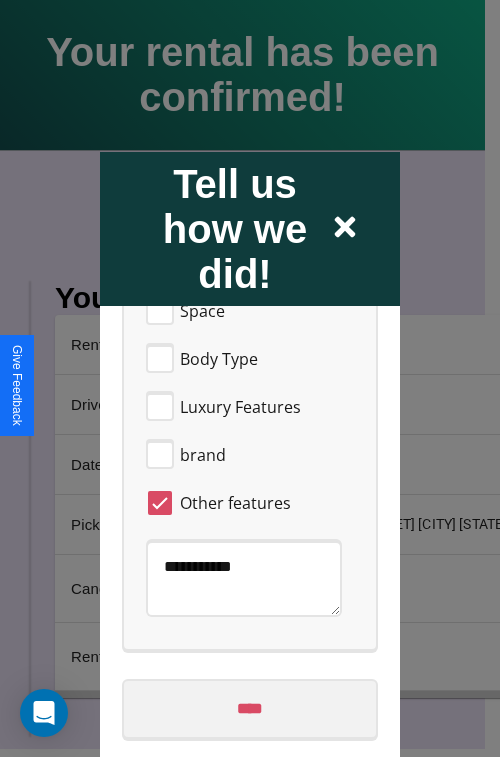 type on "**********" 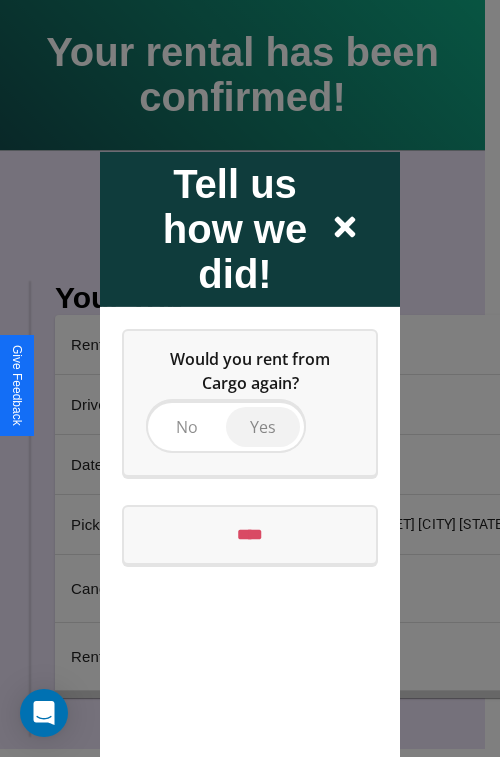 click on "Yes" at bounding box center (263, 426) 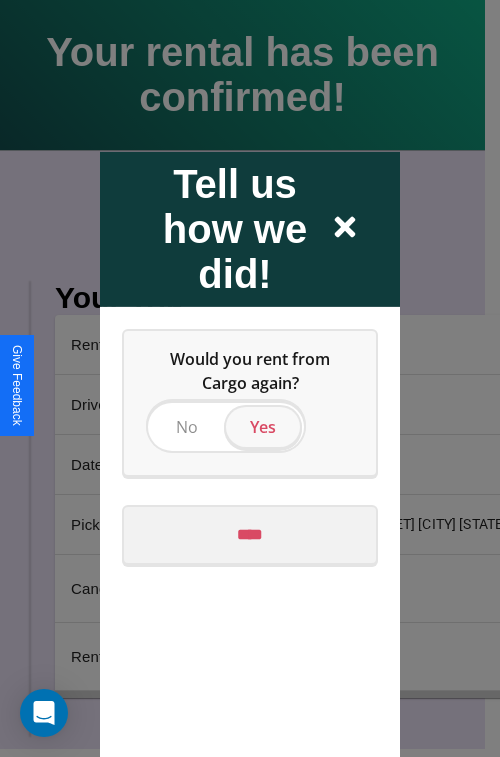 click on "****" at bounding box center [250, 534] 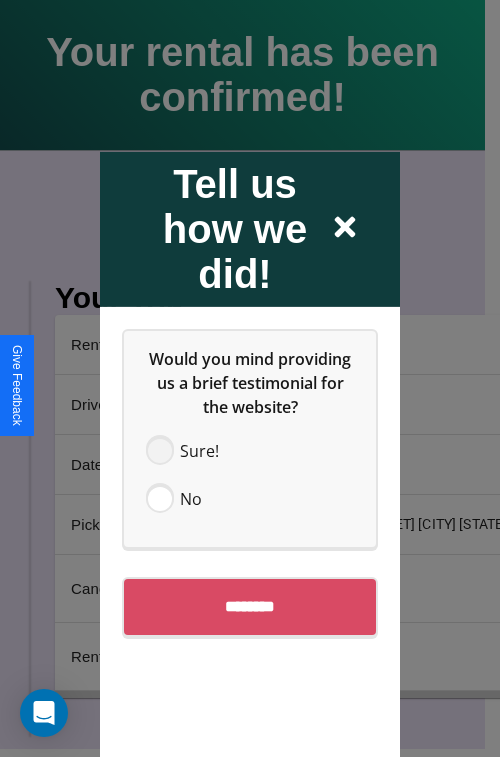 click at bounding box center (160, 450) 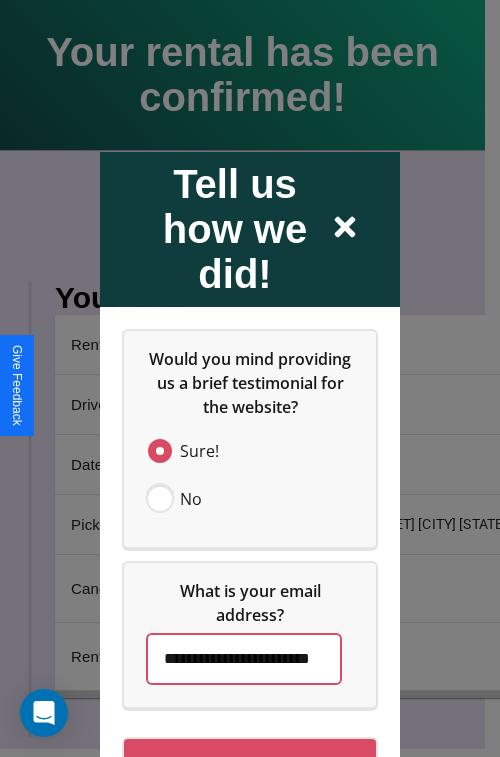 scroll, scrollTop: 0, scrollLeft: 40, axis: horizontal 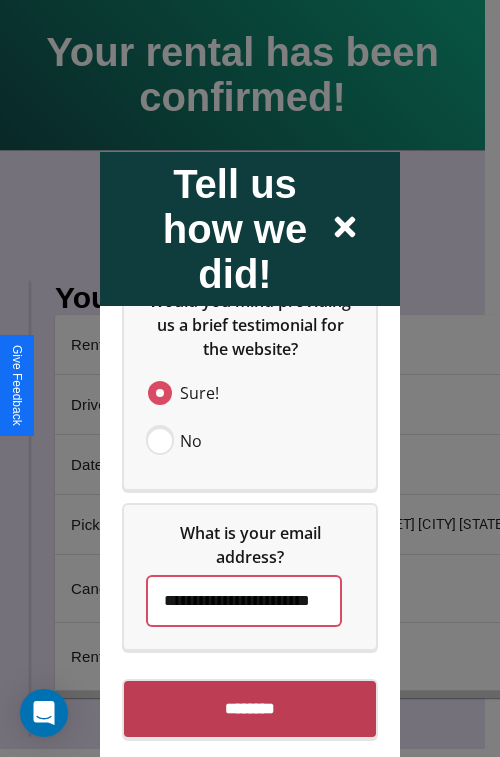 type on "**********" 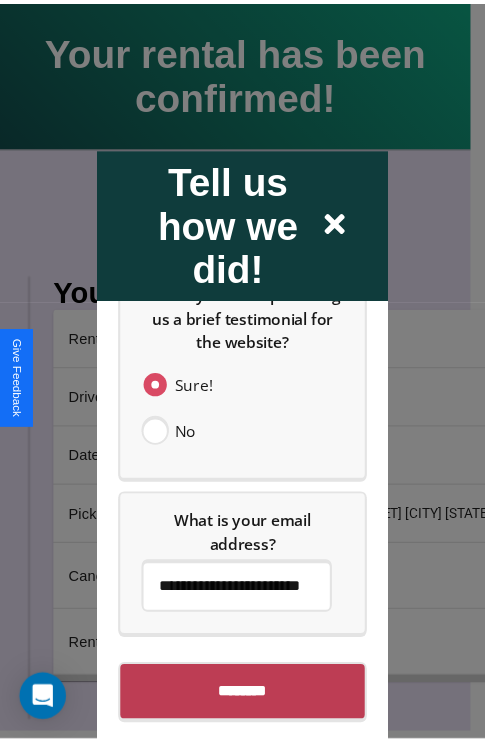 scroll, scrollTop: 0, scrollLeft: 0, axis: both 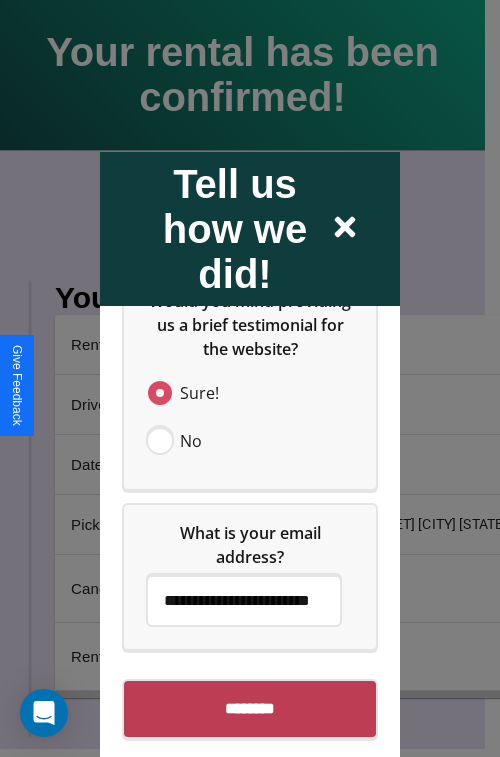 click on "********" at bounding box center [250, 708] 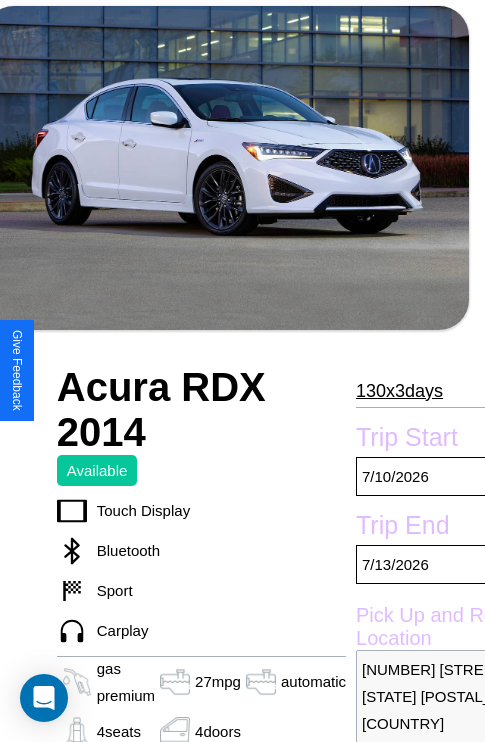 scroll, scrollTop: 486, scrollLeft: 107, axis: both 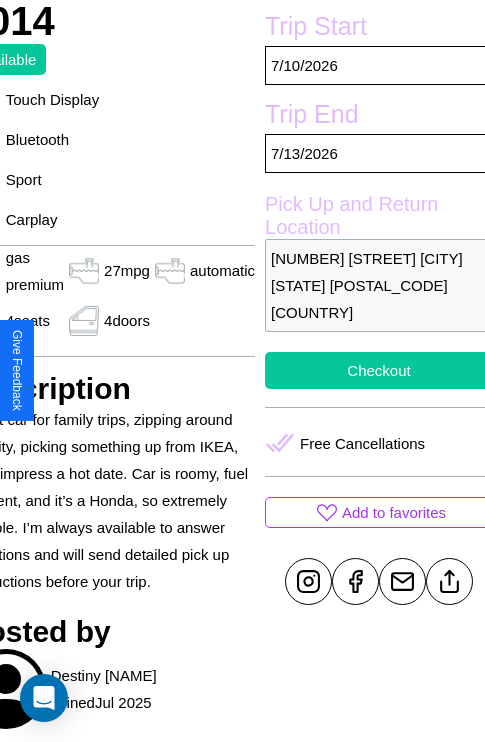 click on "Checkout" at bounding box center (379, 370) 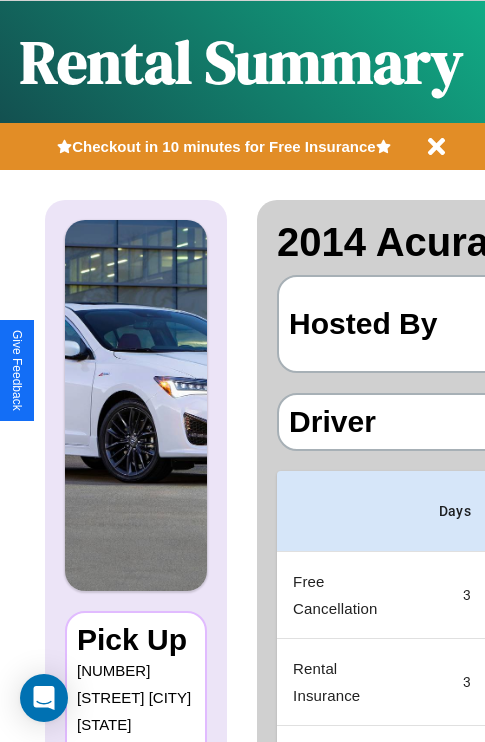 scroll, scrollTop: 0, scrollLeft: 408, axis: horizontal 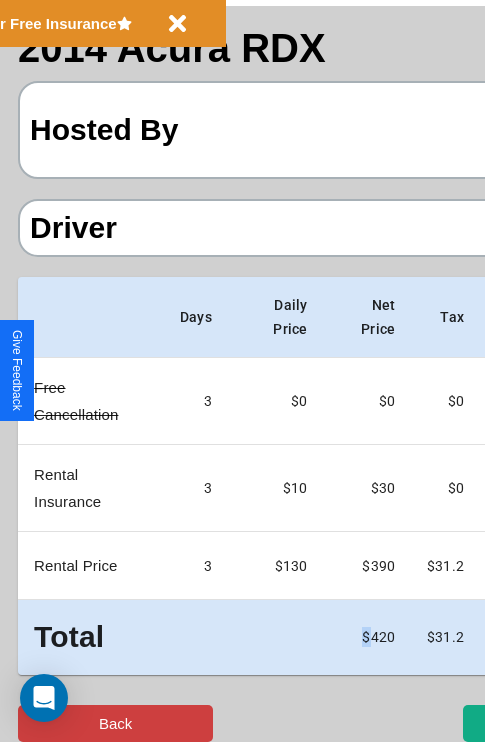 click on "Back" at bounding box center (115, 723) 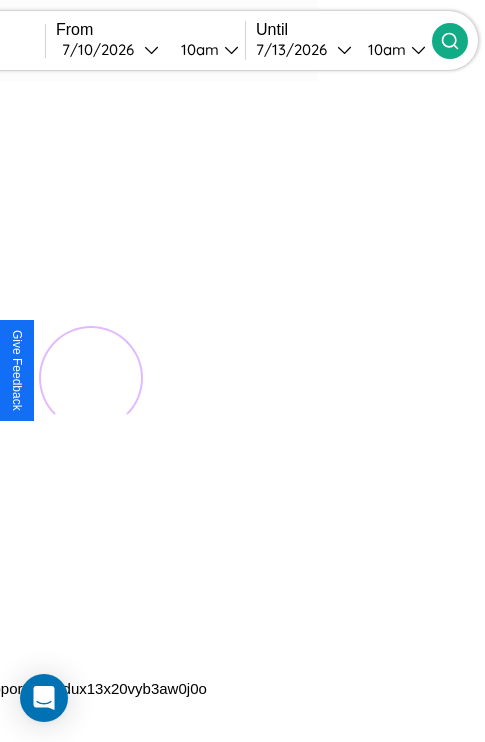 scroll, scrollTop: 0, scrollLeft: 0, axis: both 